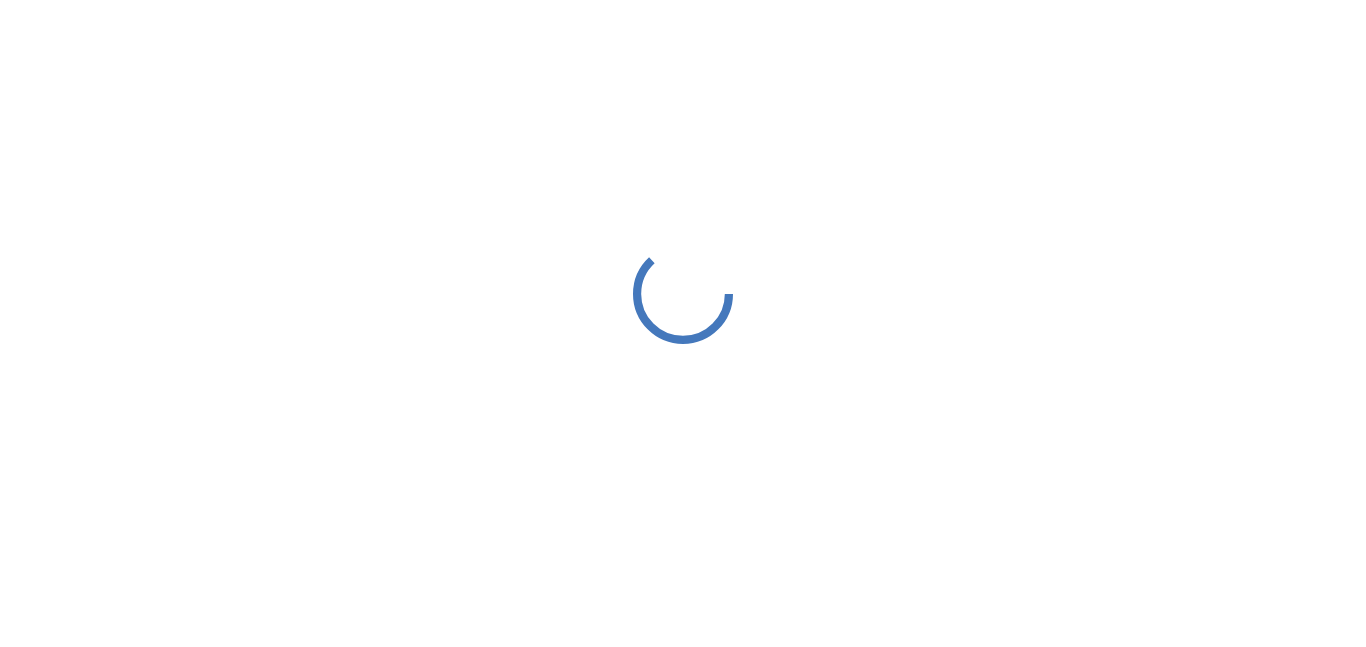 scroll, scrollTop: 0, scrollLeft: 0, axis: both 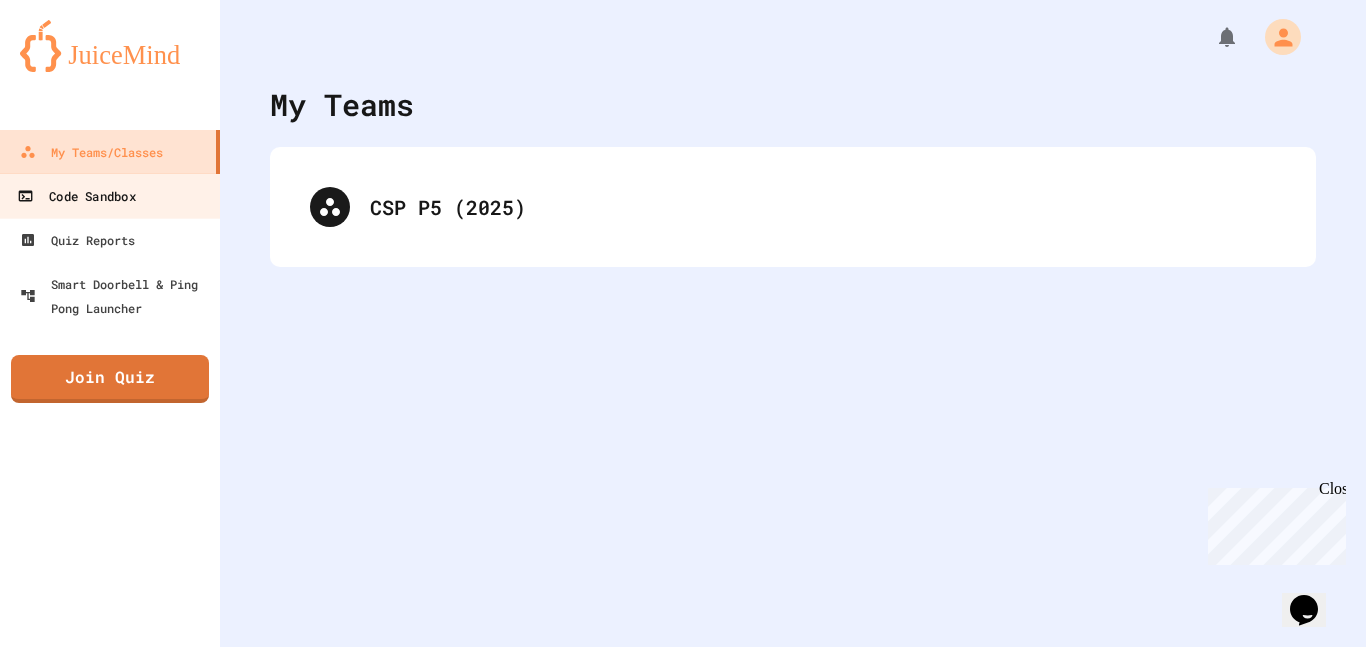 click on "Code Sandbox" at bounding box center [110, 195] 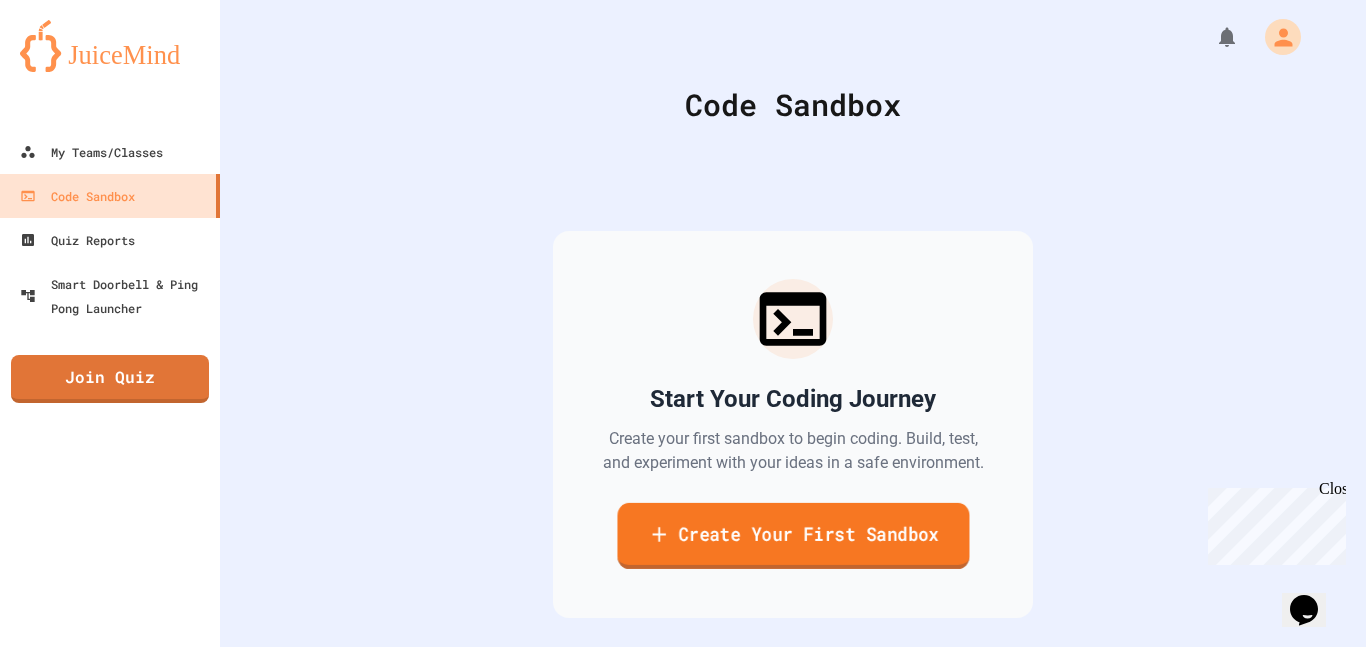 click on "Create Your First Sandbox" at bounding box center [793, 536] 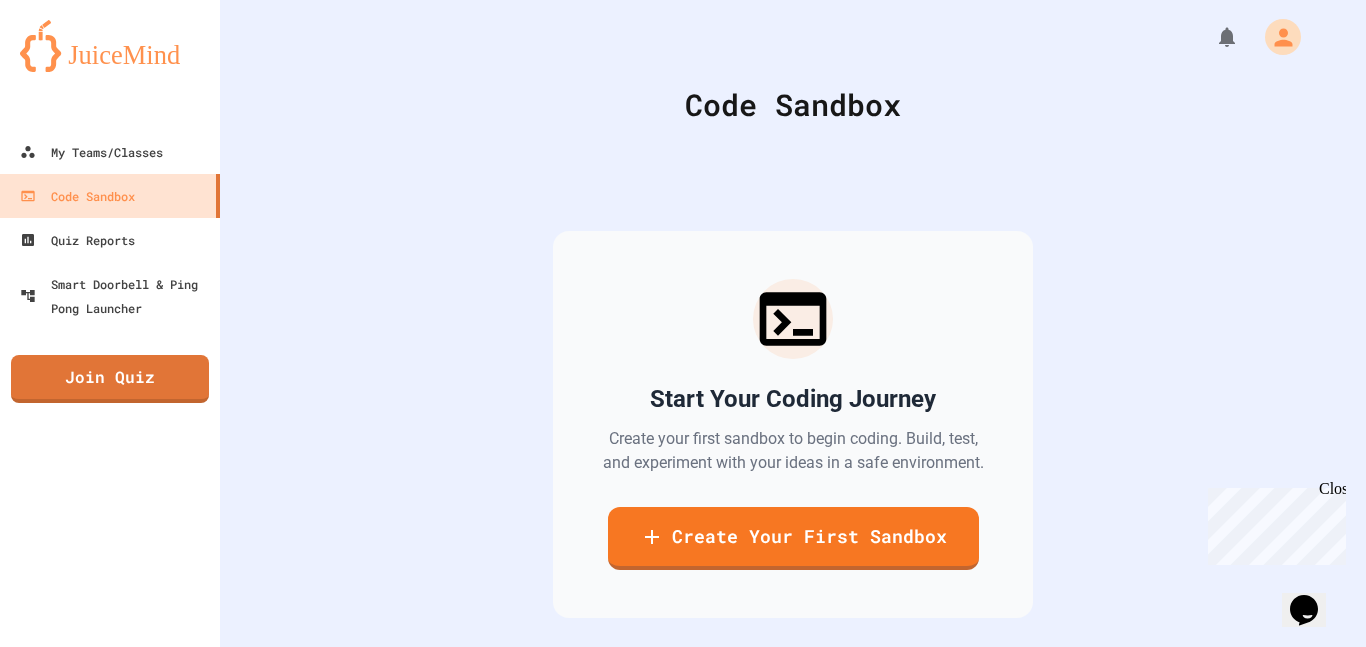 click on "We are updating our servers at 7PM EST on 3/11/2025. JuiceMind should continue to work as expected, but if you experience any issues, please chat with us. My Teams/Classes Code Sandbox Quiz Reports Smart Doorbell & Ping Pong Launcher Join Quiz Code Sandbox Start Your Coding Journey Create your first sandbox to begin coding. Build, test, and experiment with your ideas in a safe environment.  Create Your First Sandbox
Create a new Sandbox Sandbox Language ​ Sandbox Language Create Sandbox" at bounding box center (683, 323) 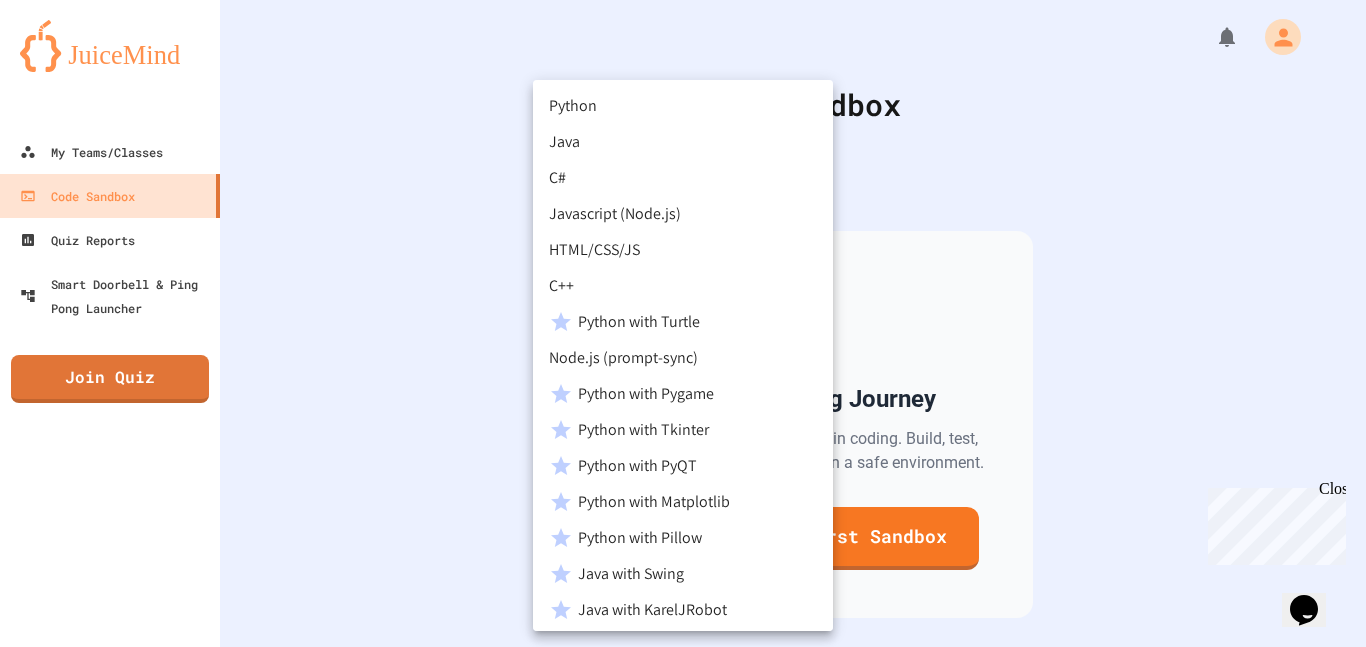 click on "Java" at bounding box center [683, 142] 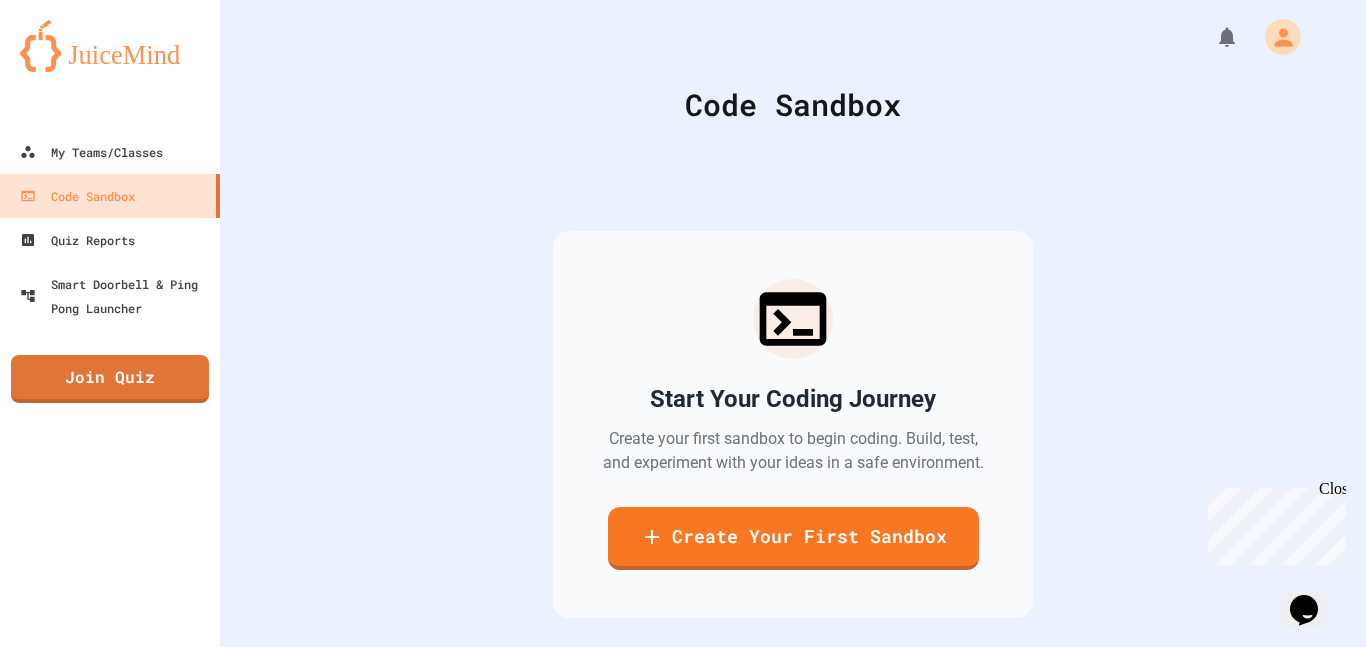 click at bounding box center [683, 744] 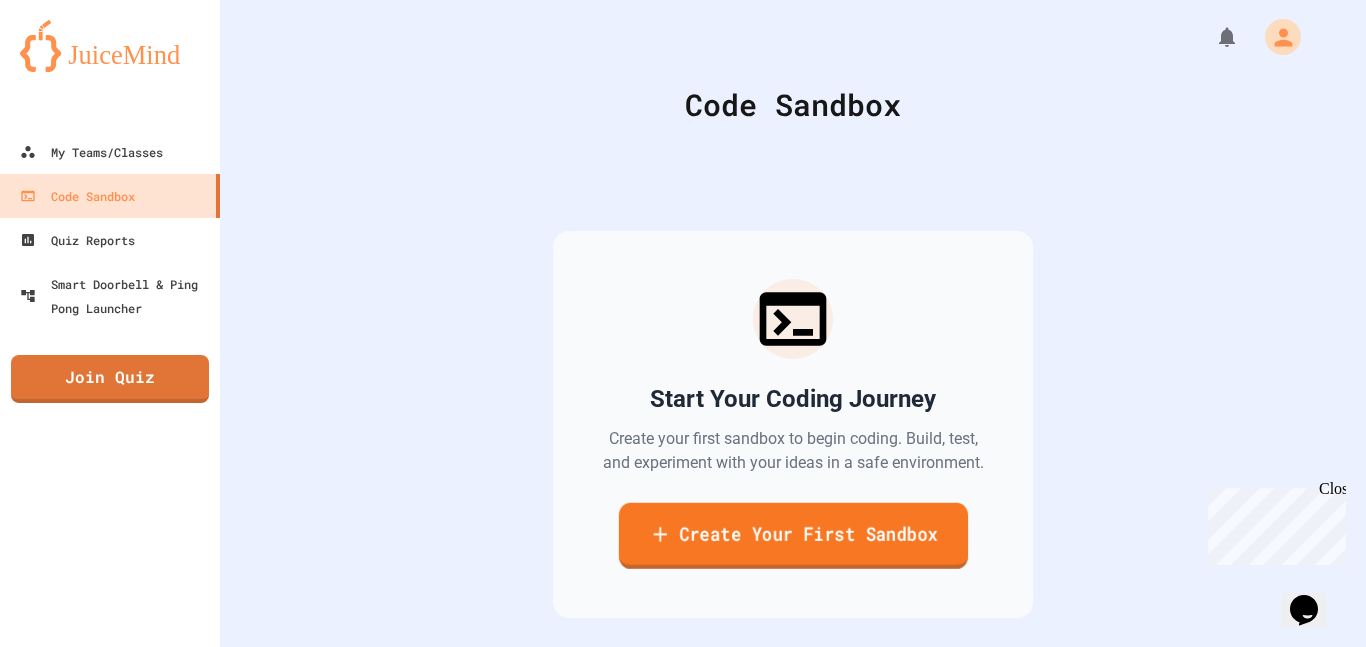 click 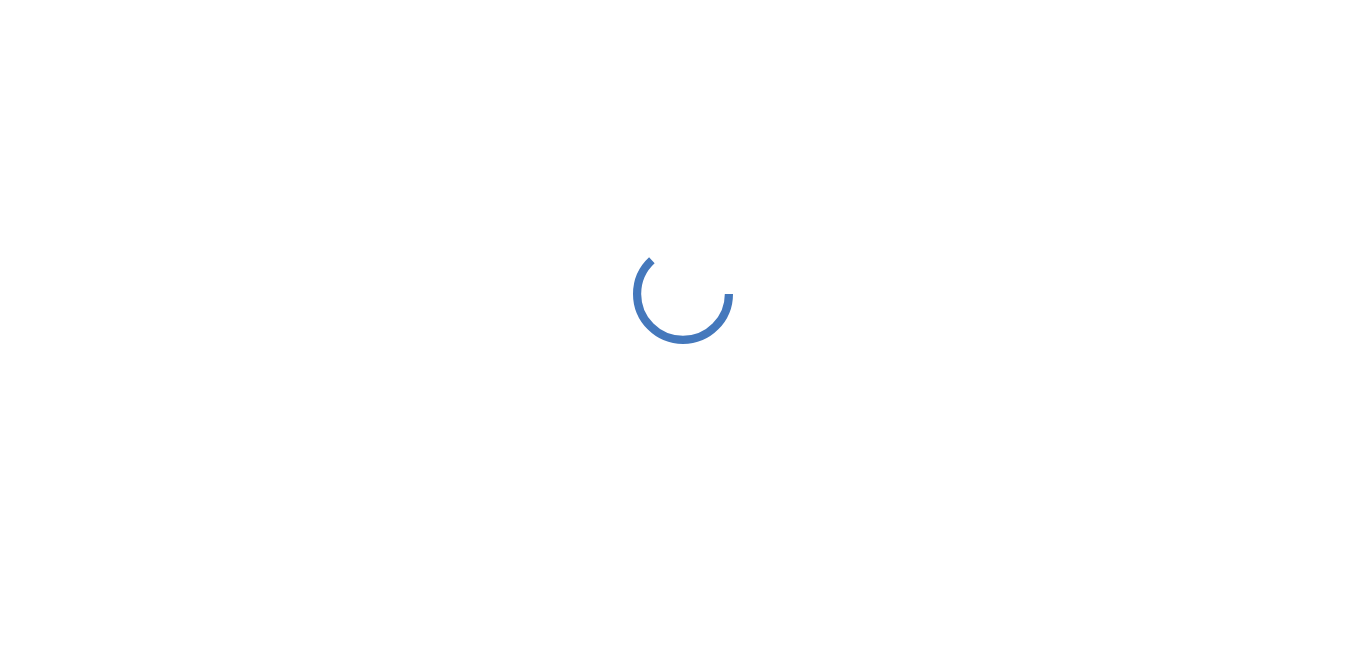 scroll, scrollTop: 0, scrollLeft: 0, axis: both 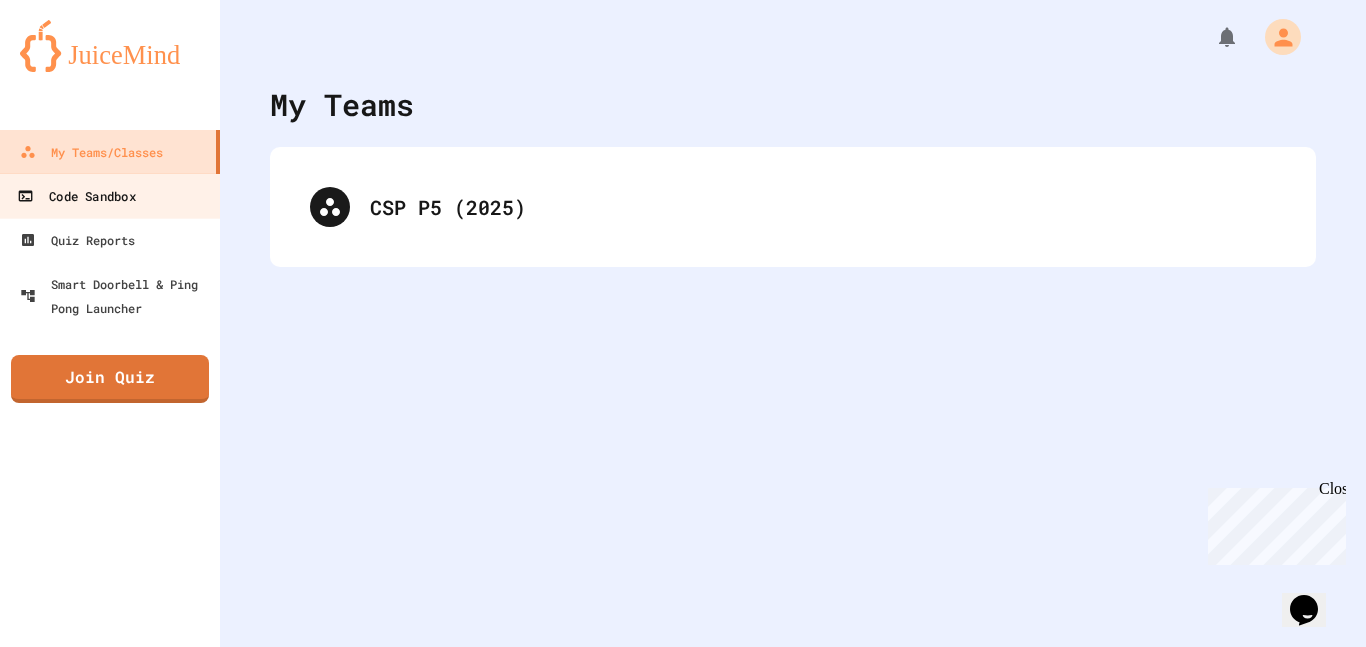 click on "Code Sandbox" at bounding box center [76, 196] 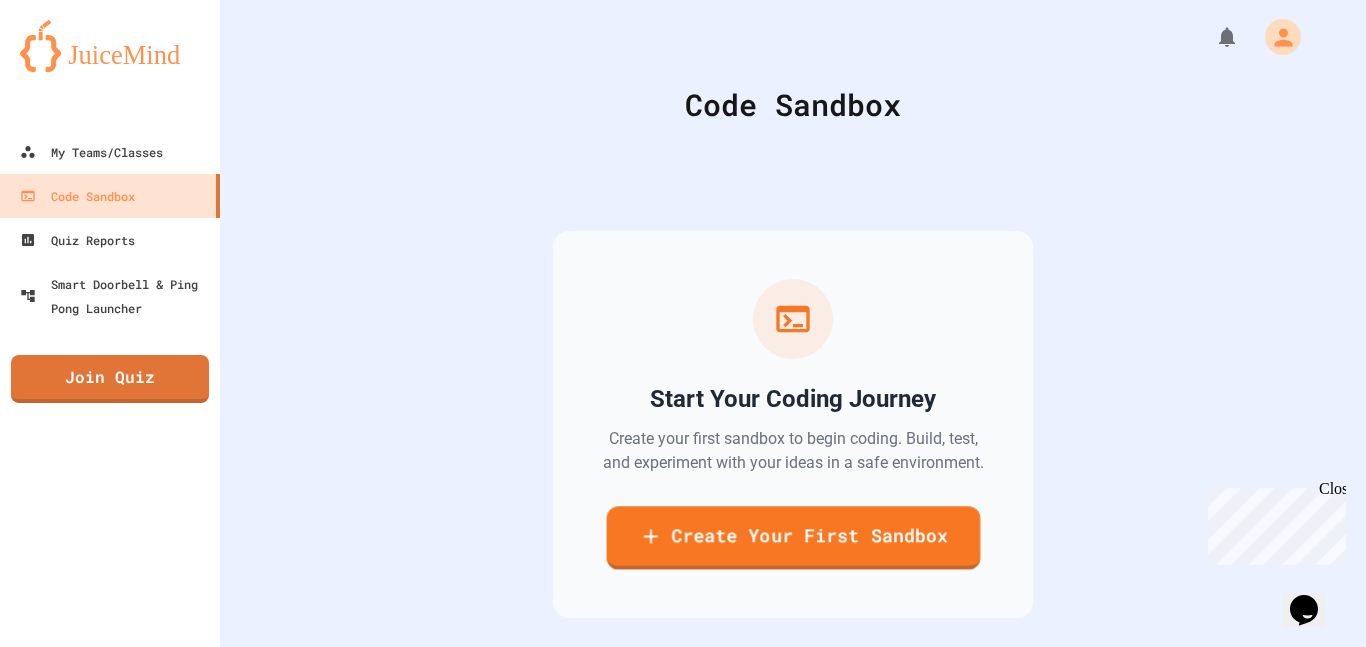click on "Create Your First Sandbox" at bounding box center [793, 538] 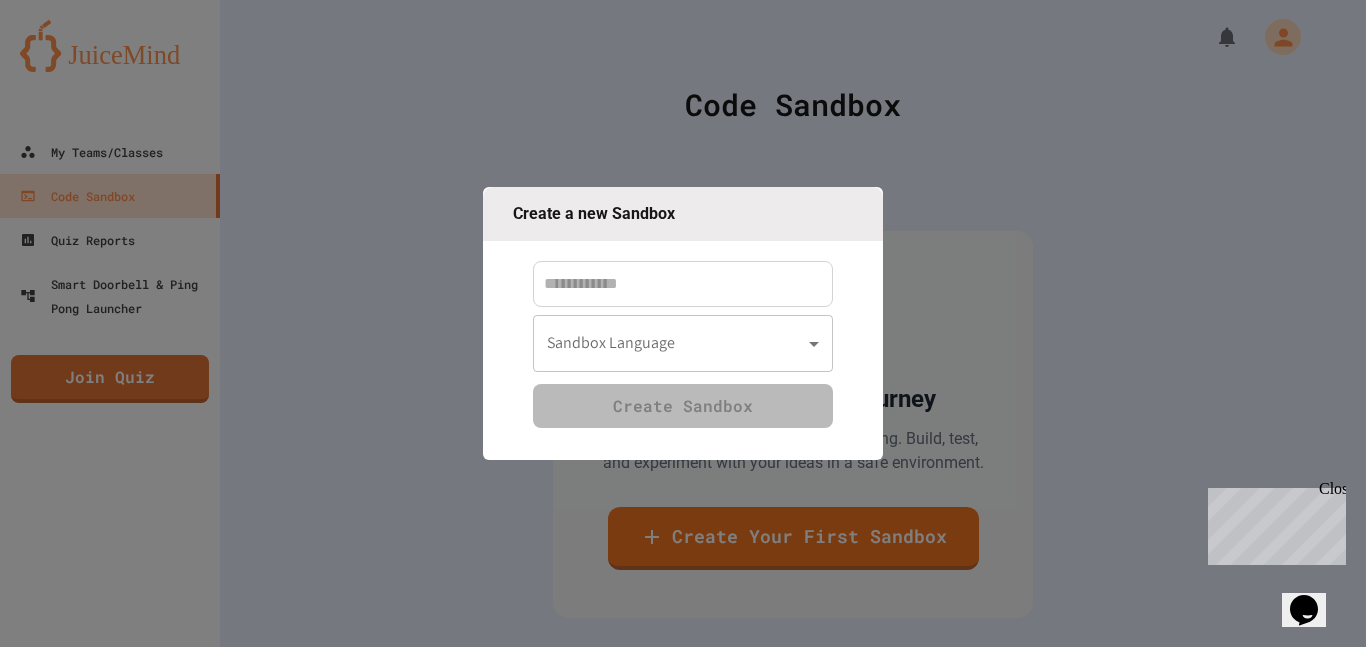 click on "We are updating our servers at 7PM EST on 3/11/2025. JuiceMind should continue to work as expected, but if you experience any issues, please chat with us. My Teams/Classes Code Sandbox Quiz Reports Smart Doorbell & Ping Pong Launcher Join Quiz Code Sandbox Start Your Coding Journey Create your first sandbox to begin coding. Build, test, and experiment with your ideas in a safe environment.  Create Your First Sandbox
Create a new Sandbox Sandbox Language ​ Sandbox Language Create Sandbox" at bounding box center (683, 323) 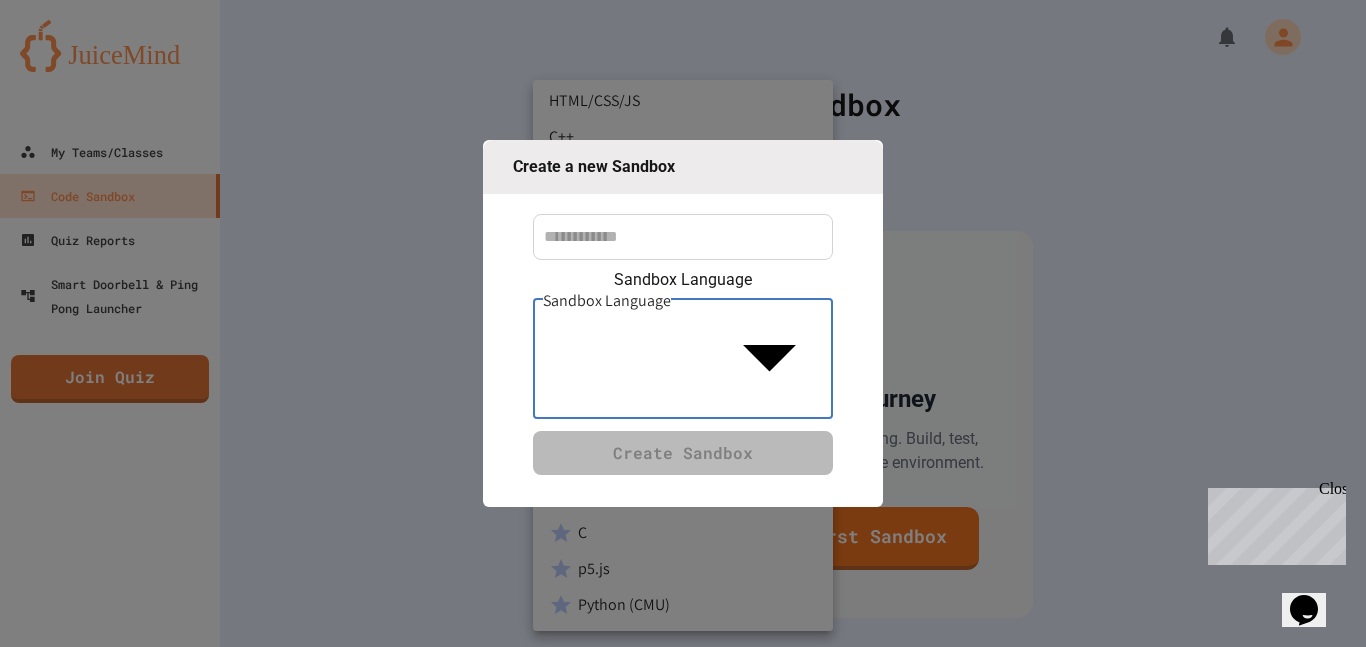 scroll, scrollTop: 0, scrollLeft: 0, axis: both 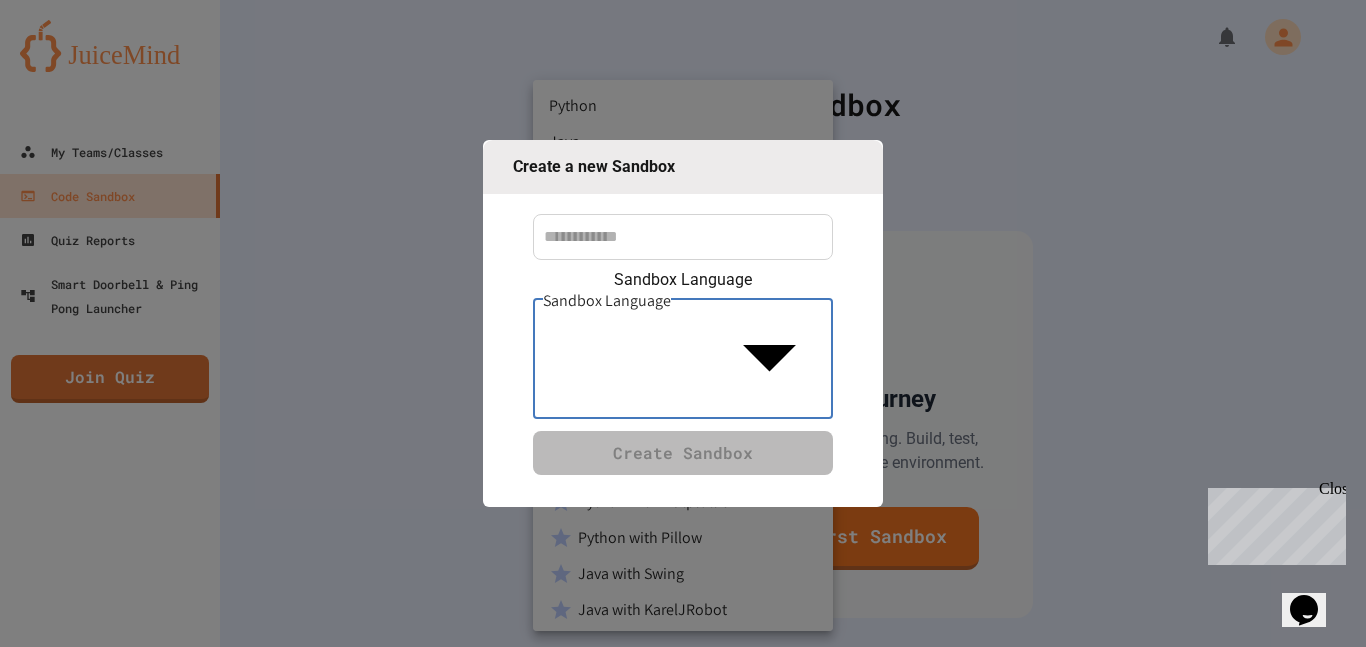 click on "C++" at bounding box center [683, 286] 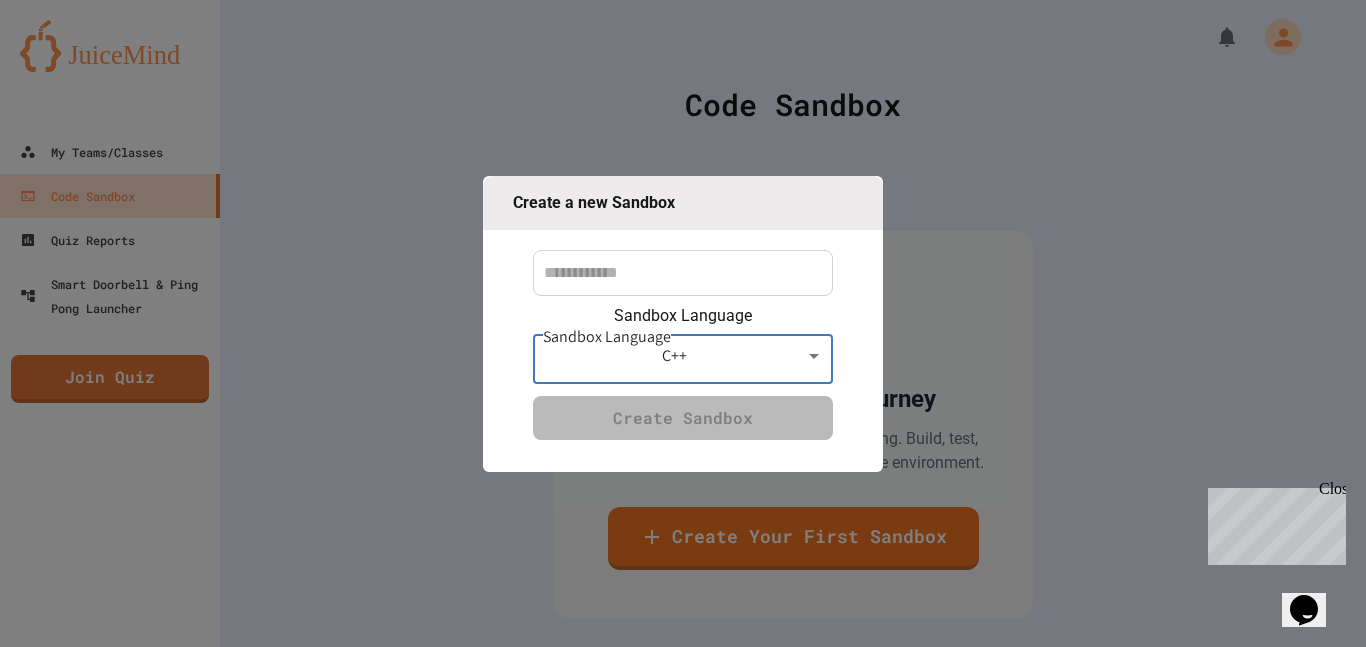 click at bounding box center [683, 273] 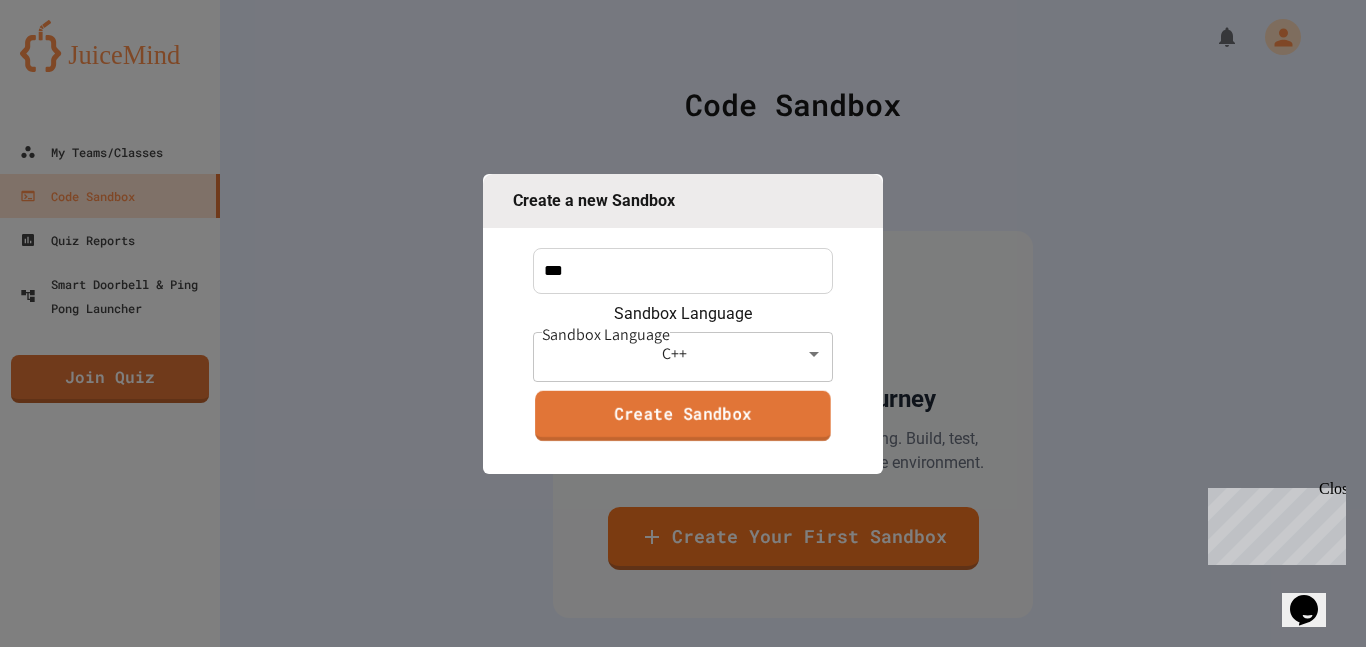 type on "***" 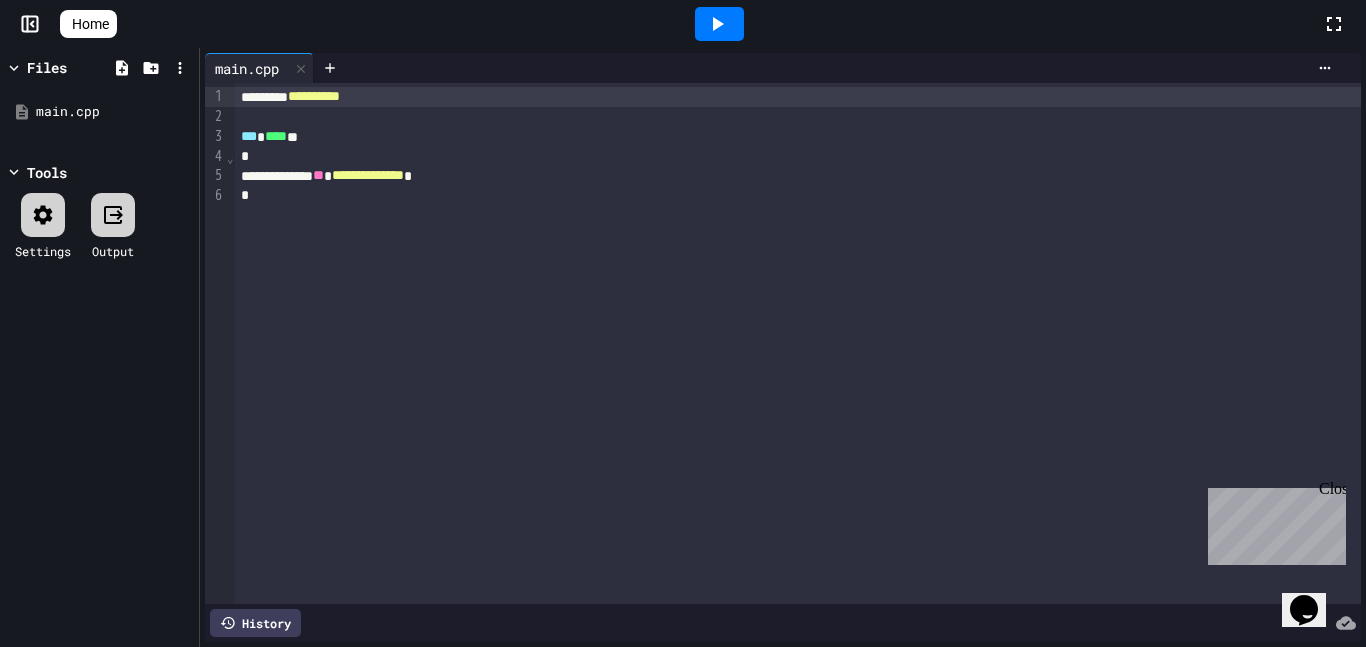 click on "**********" at bounding box center (798, 97) 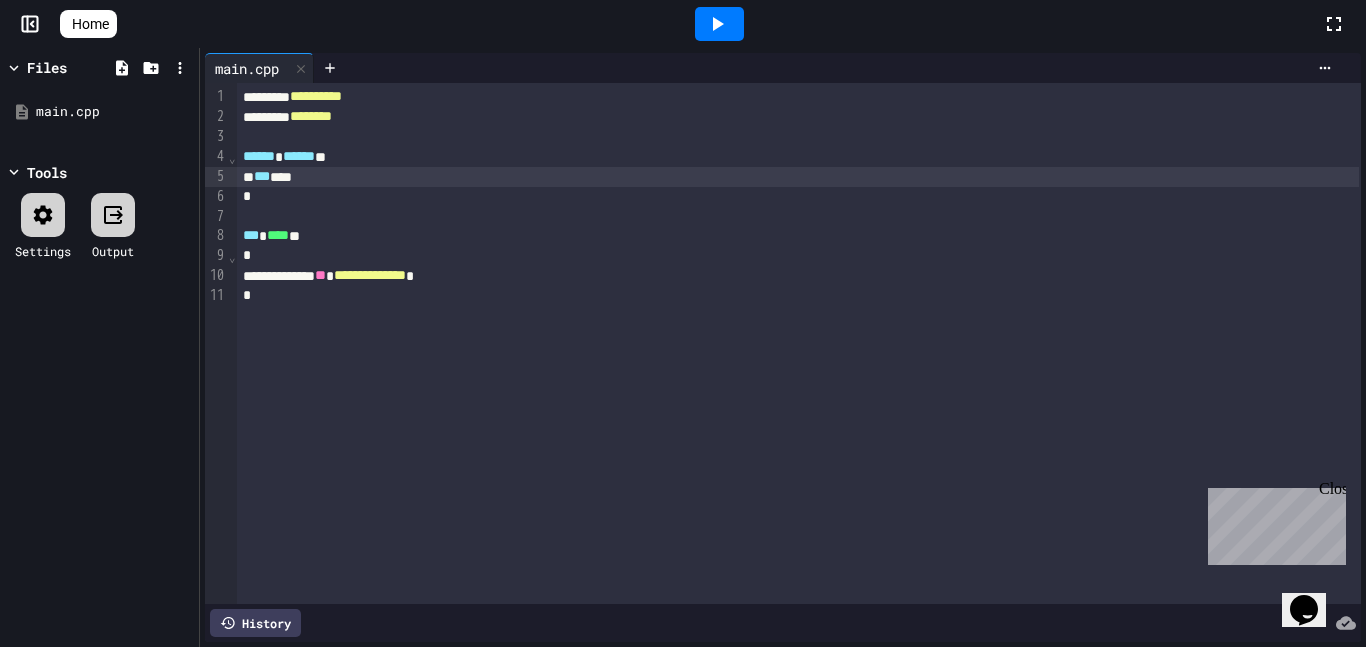 click on "******** ********" at bounding box center [798, 117] 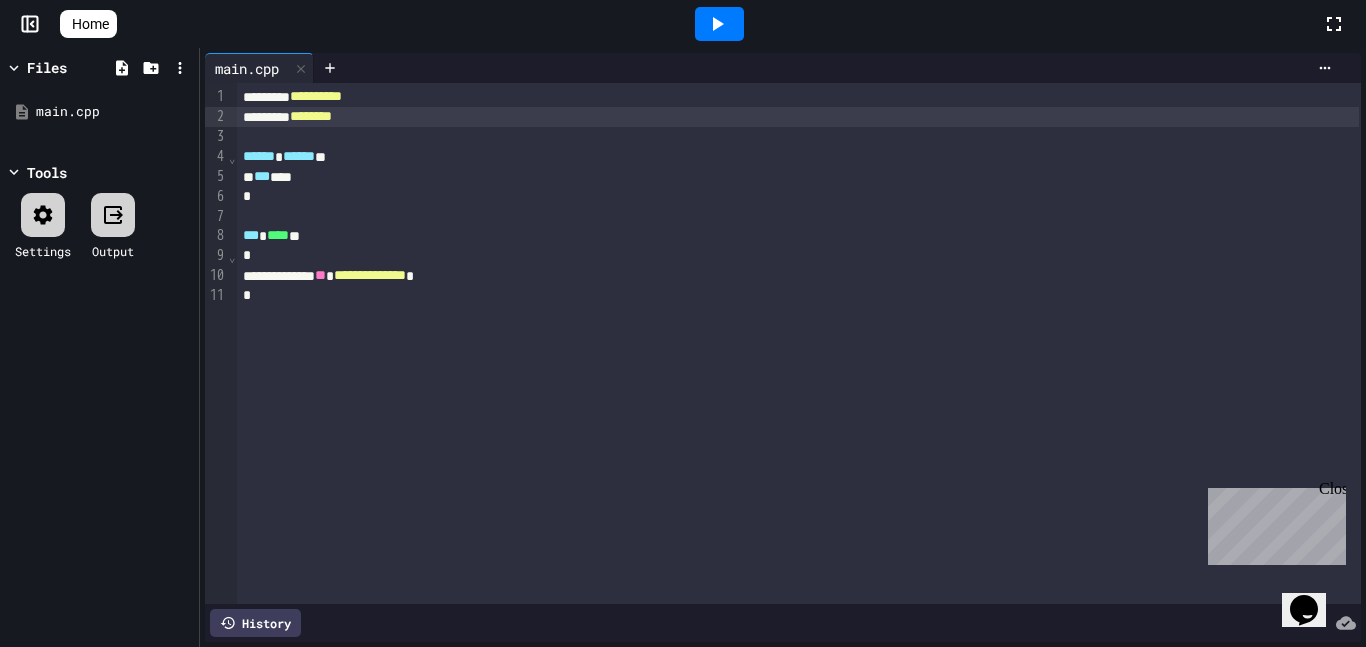 click on "*** ***" at bounding box center (798, 177) 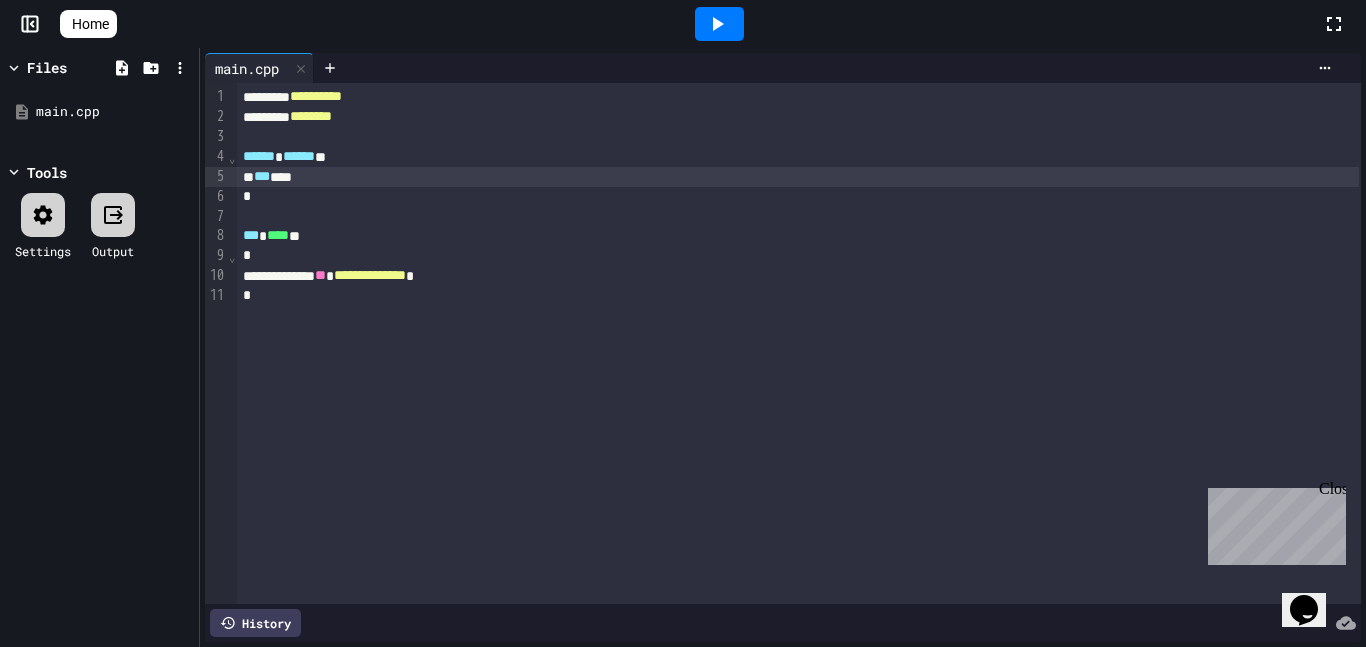 click on "*" at bounding box center (798, 197) 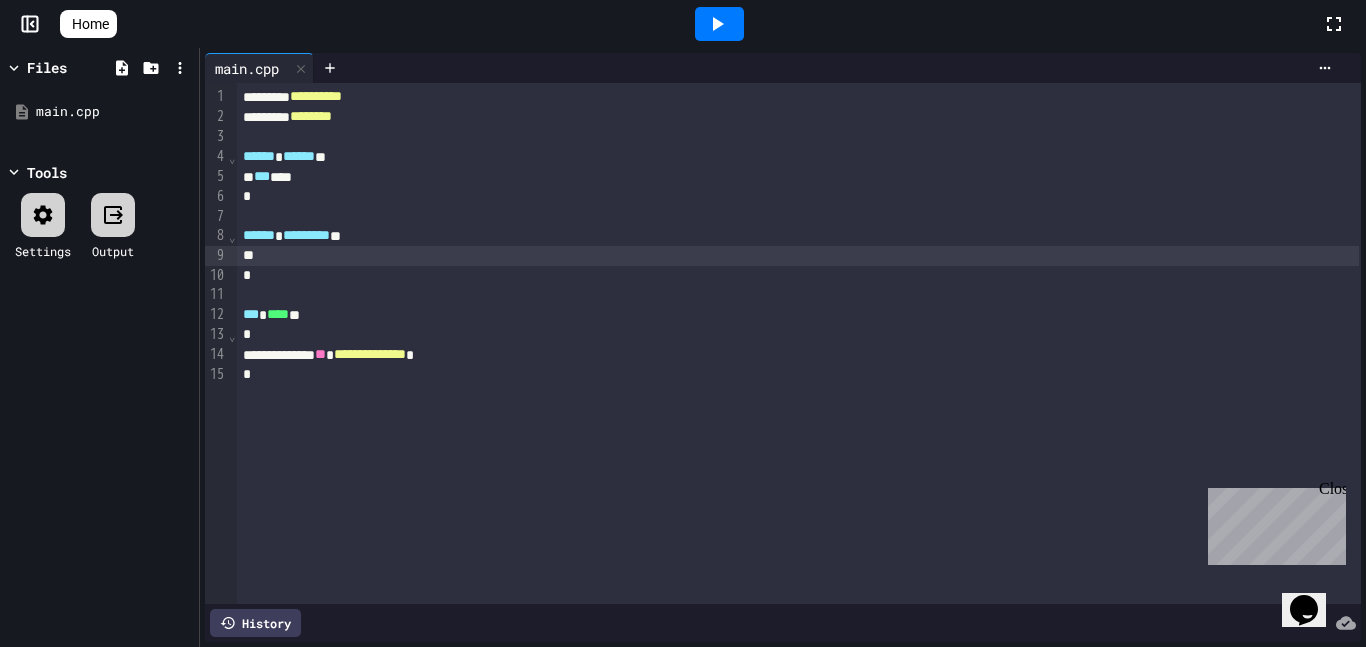 click at bounding box center [798, 256] 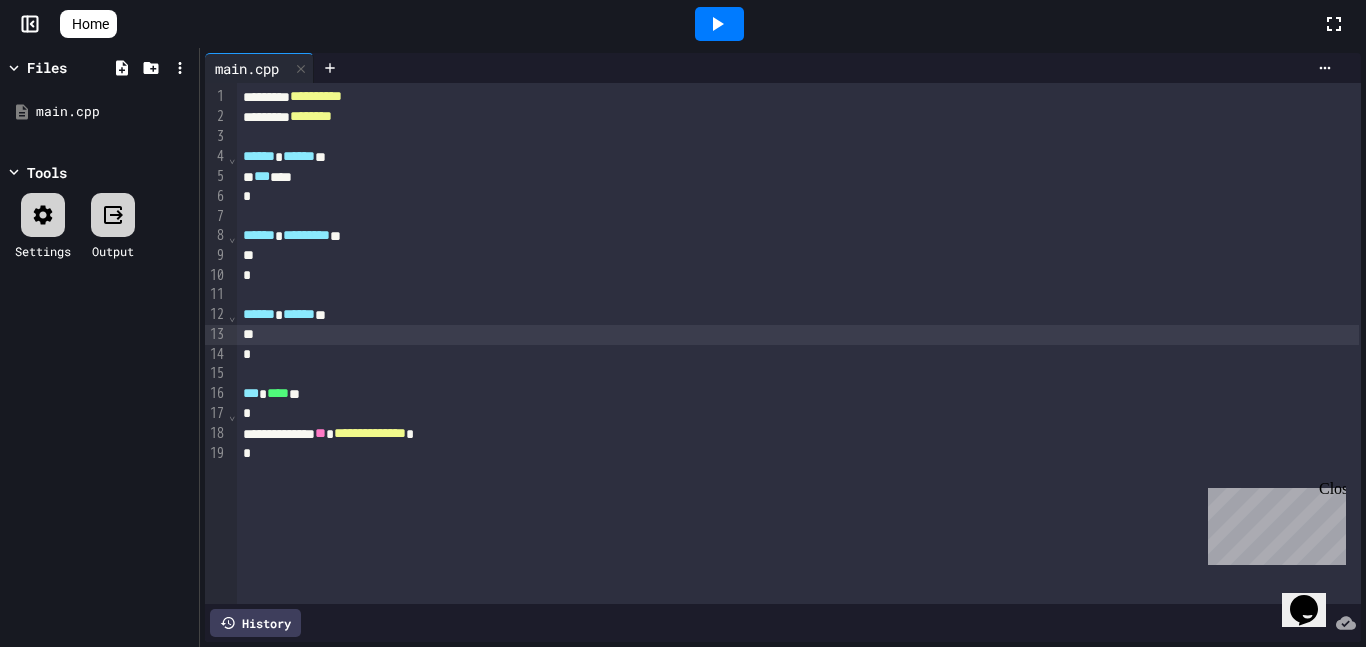 click on "******   ****** *" at bounding box center (798, 157) 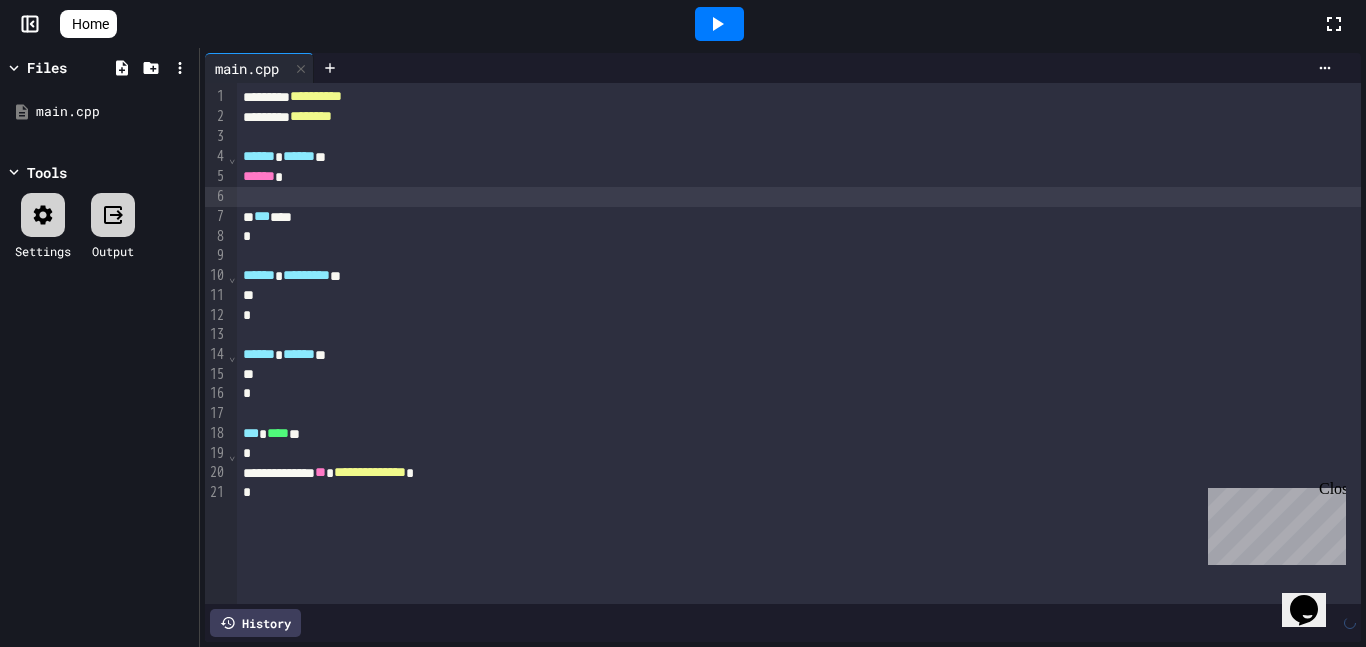click on "******" at bounding box center [259, 156] 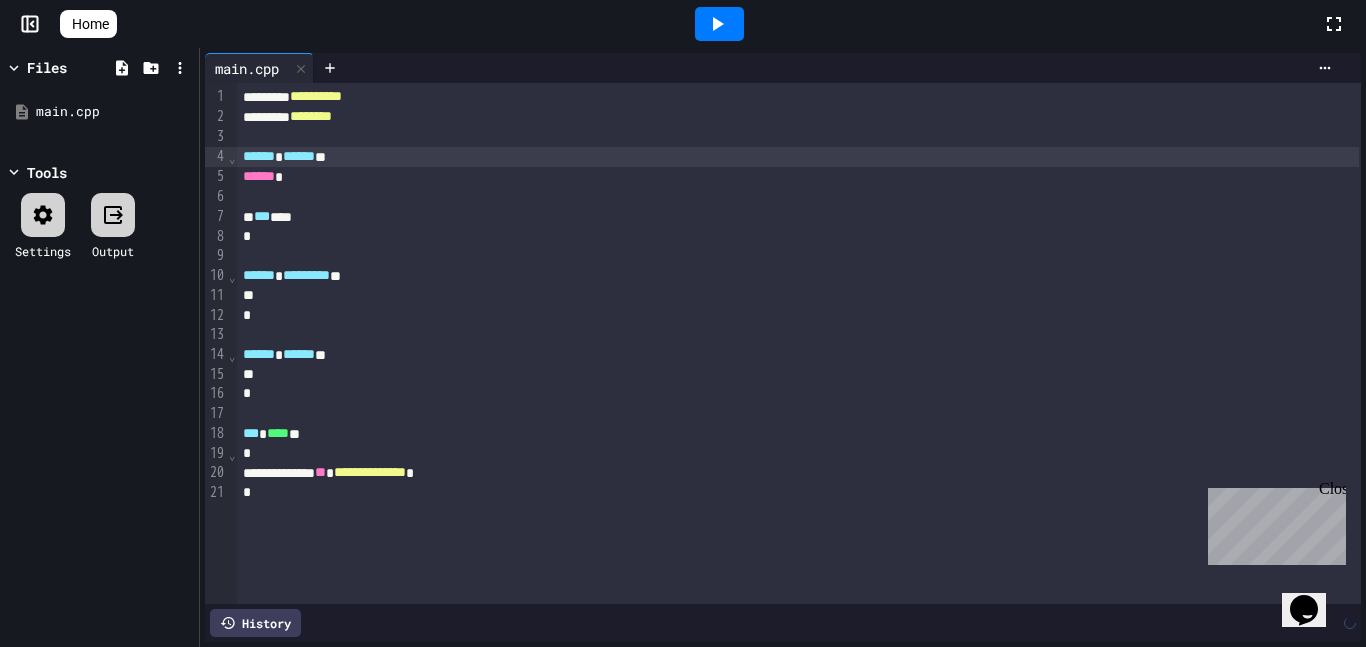 click on "******" at bounding box center [259, 156] 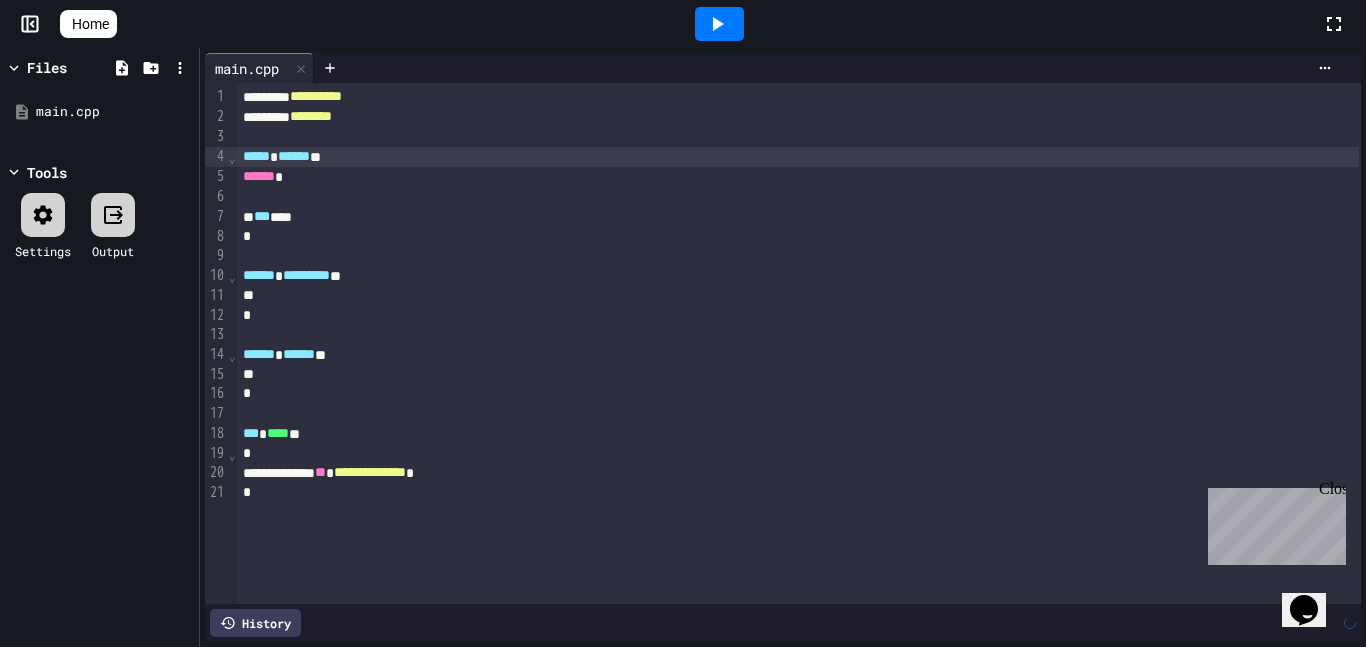 click on "******" at bounding box center [259, 275] 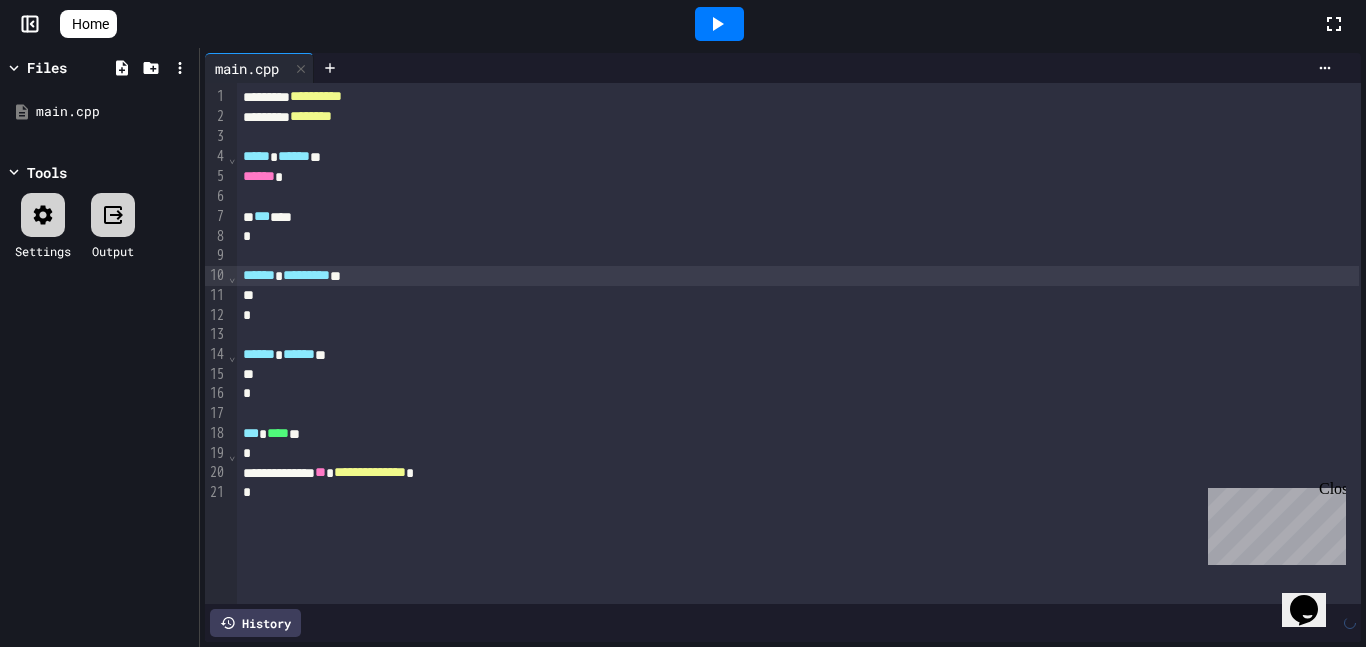 click on "******" at bounding box center [259, 275] 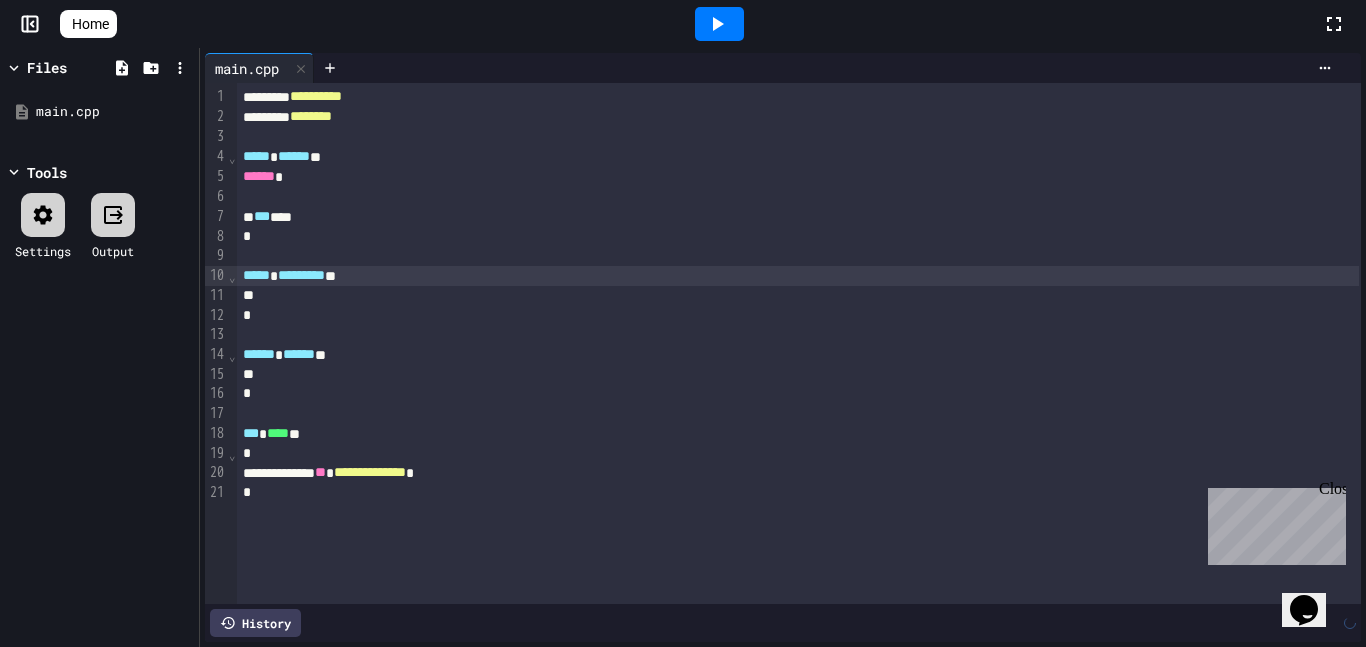 click on "******" at bounding box center (259, 354) 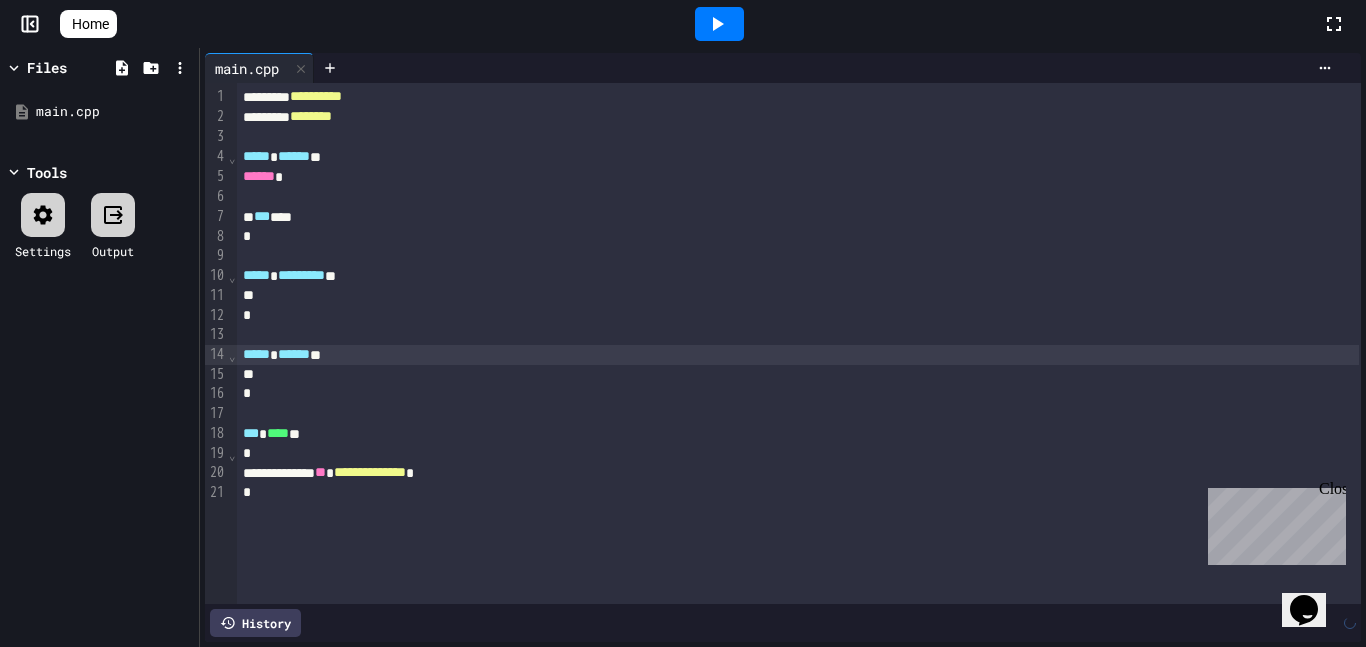 click at bounding box center (799, 197) 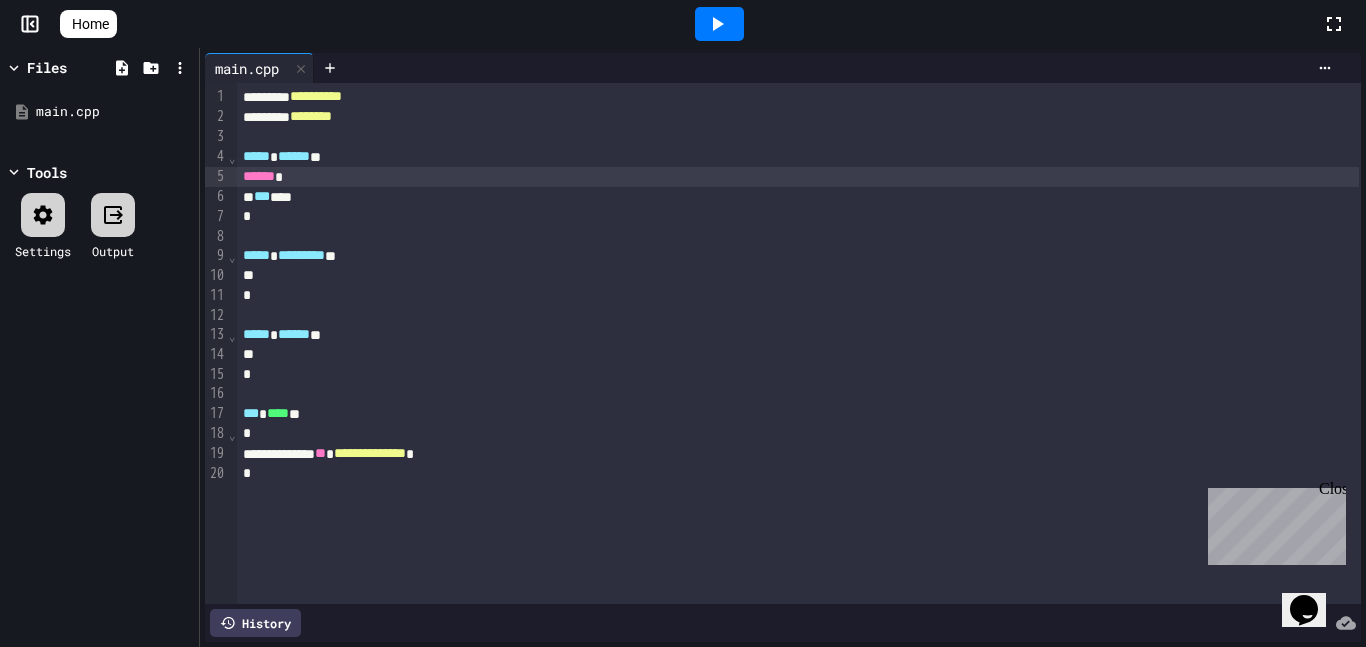 click at bounding box center (798, 276) 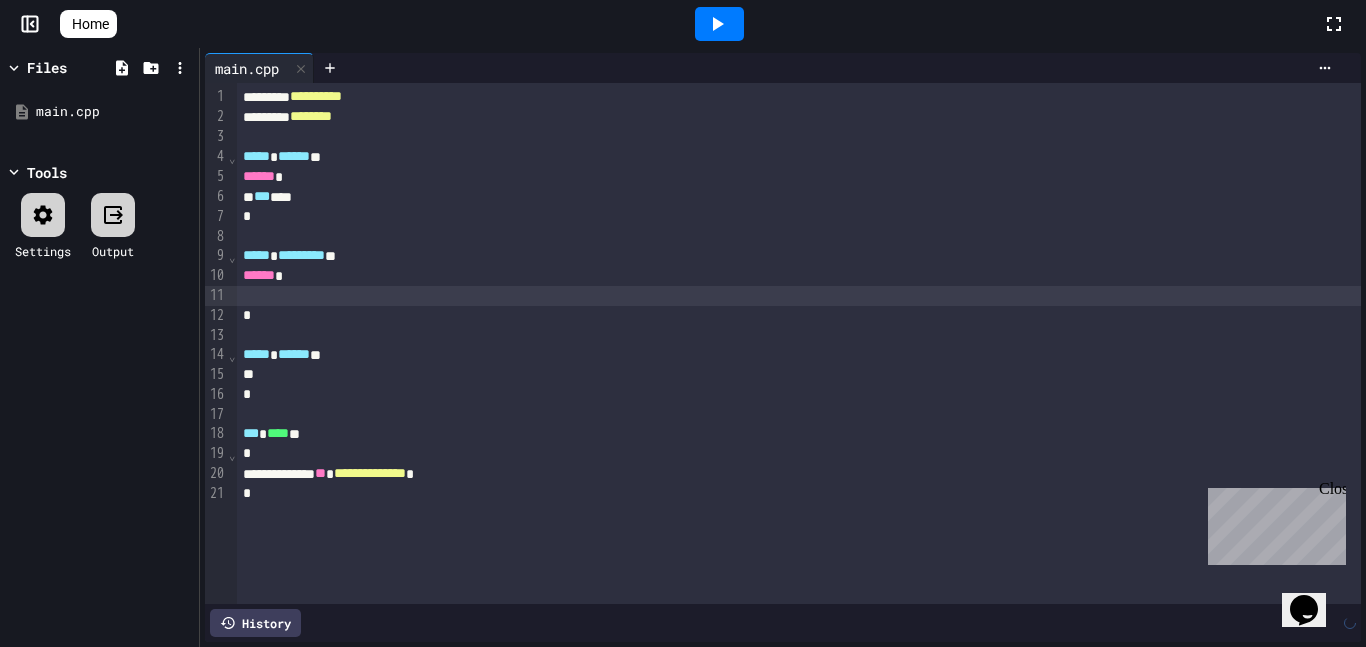 click at bounding box center [798, 375] 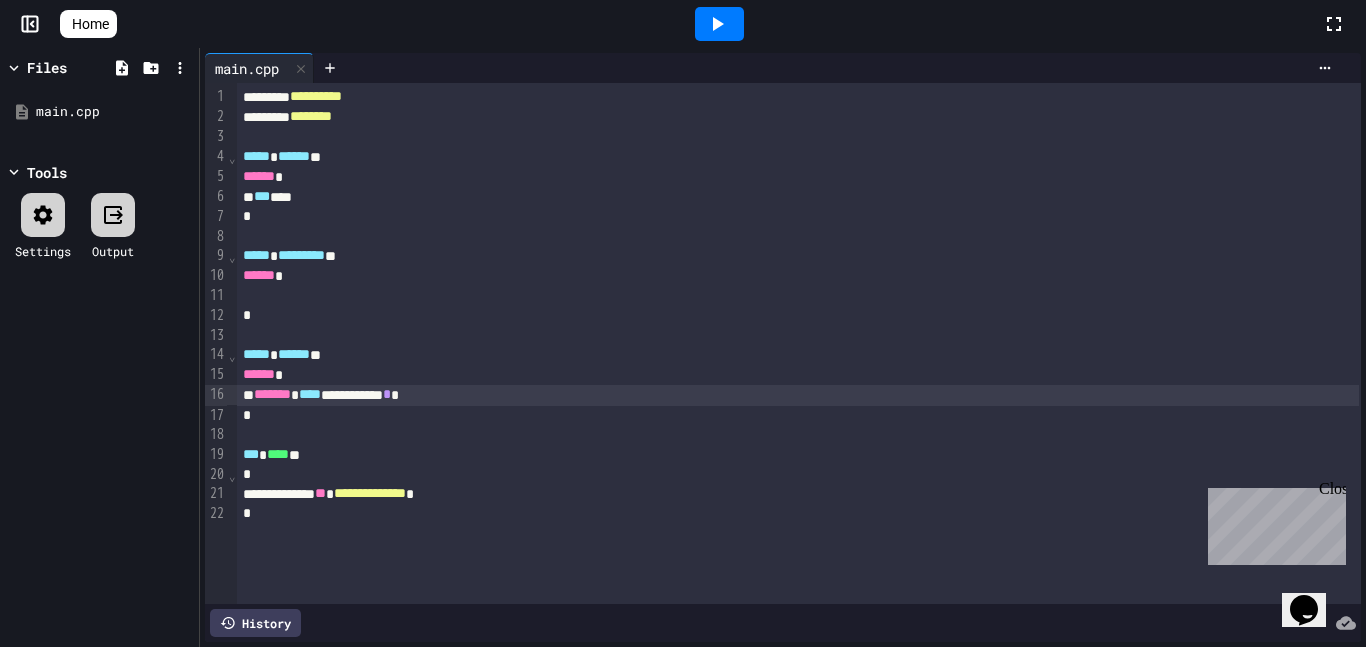 click at bounding box center (799, 296) 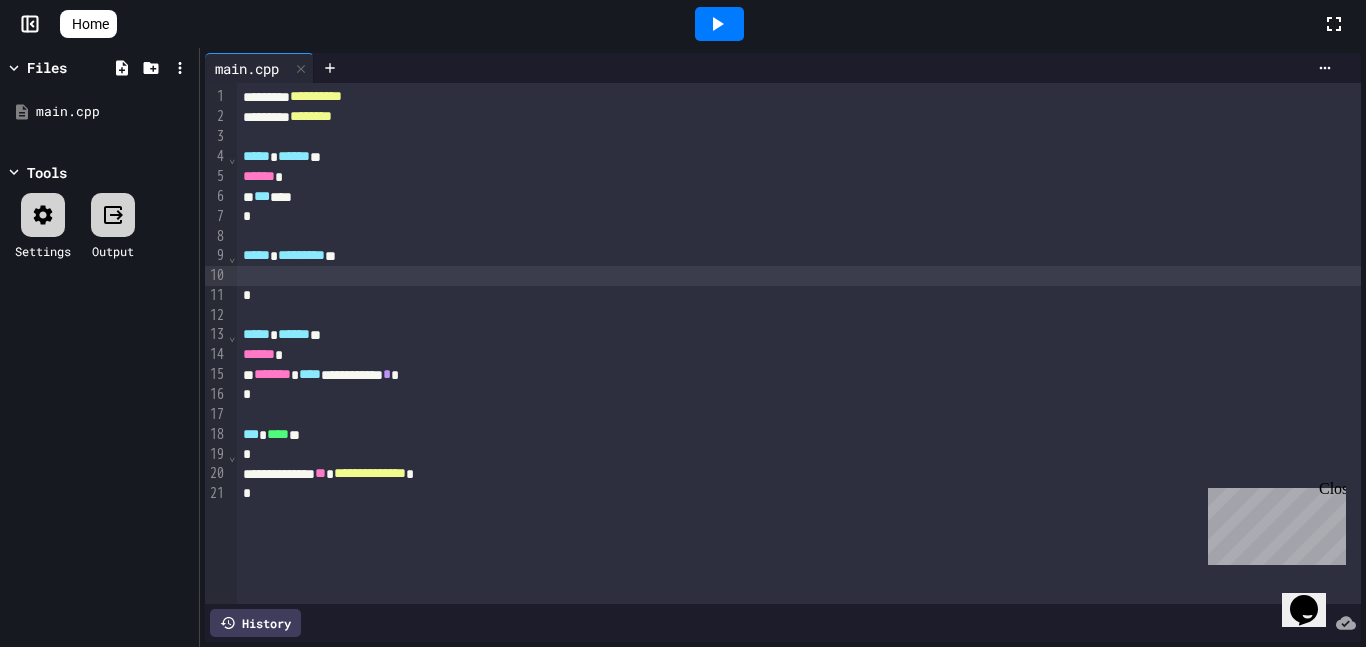 click at bounding box center (799, 415) 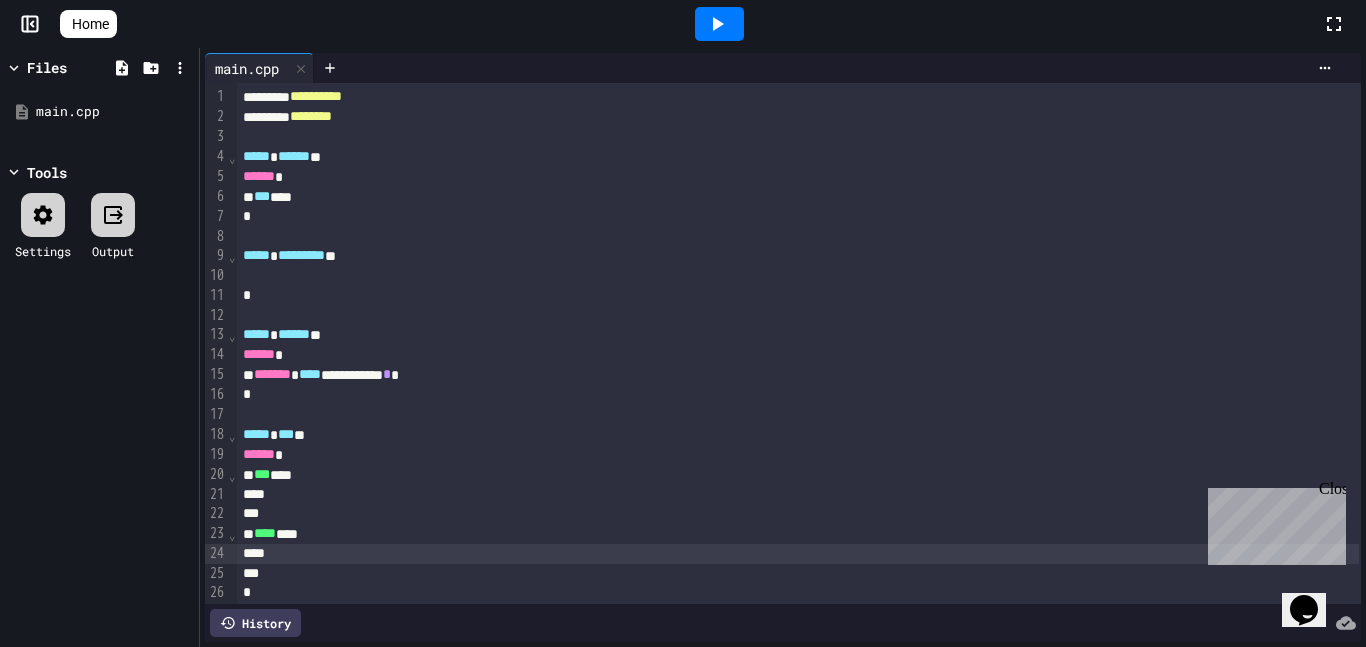 click on "******** ********" at bounding box center (798, 117) 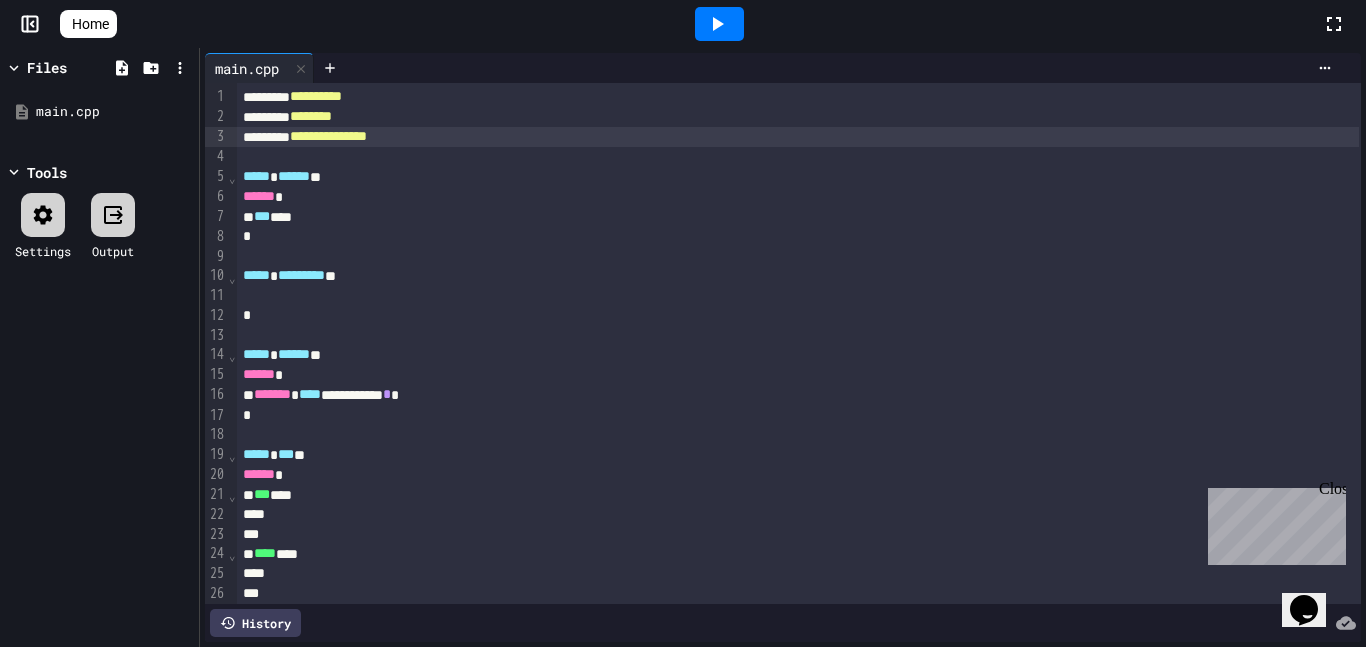 click on "Home" at bounding box center (90, 24) 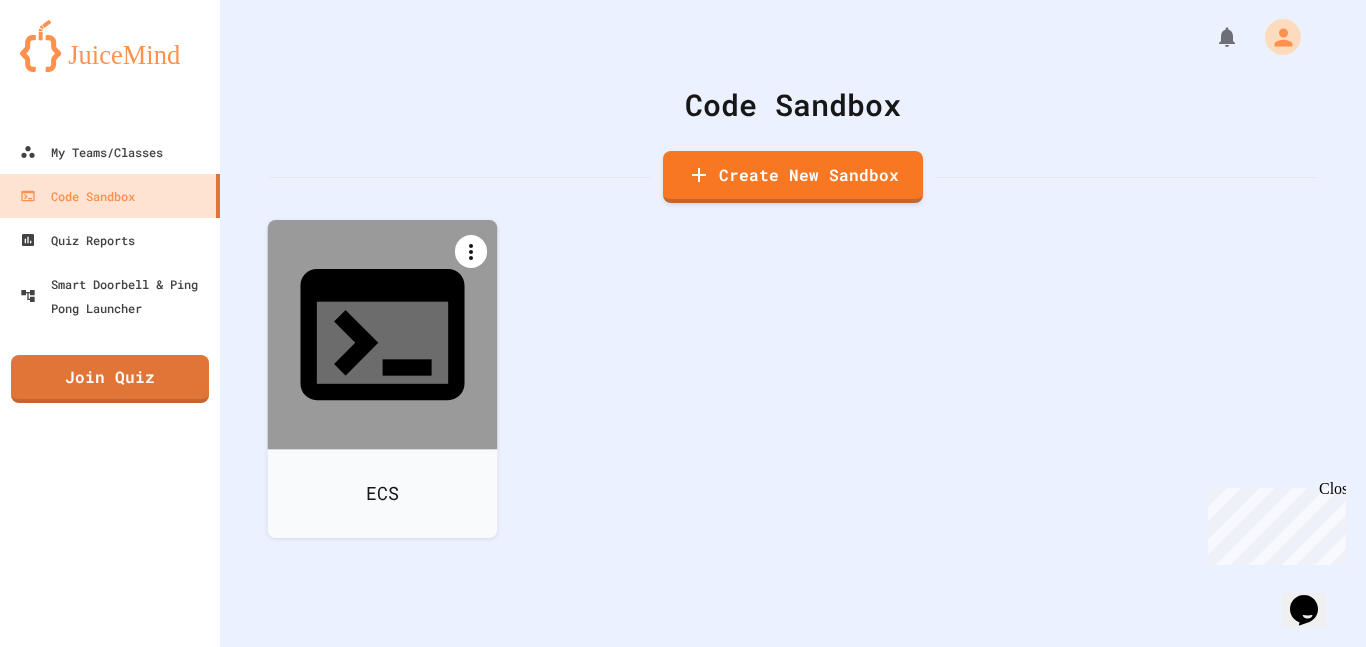 click at bounding box center [471, 251] 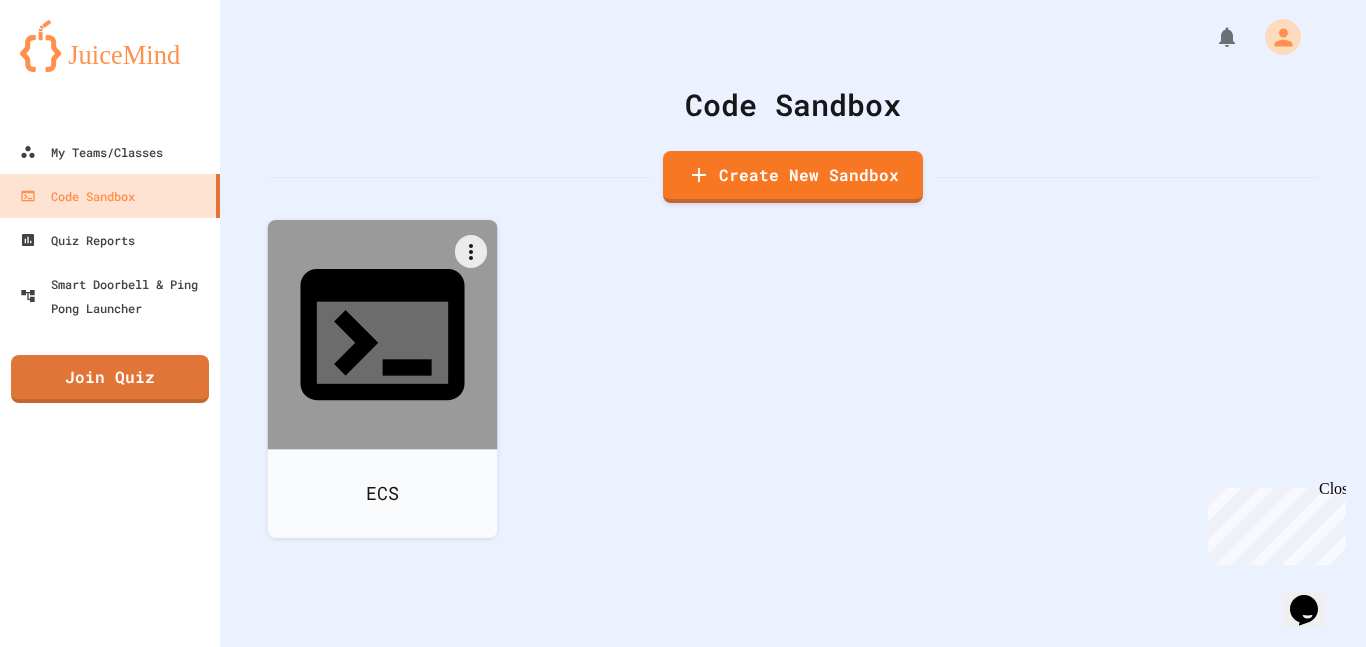 click on "Delete" at bounding box center [786, 869] 